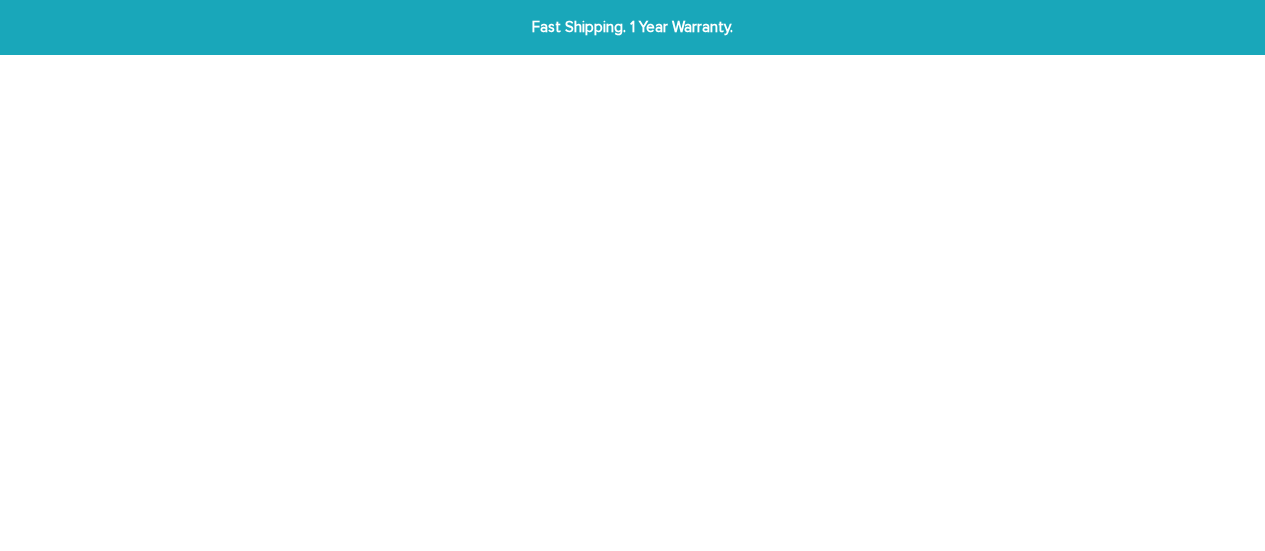 scroll, scrollTop: 0, scrollLeft: 0, axis: both 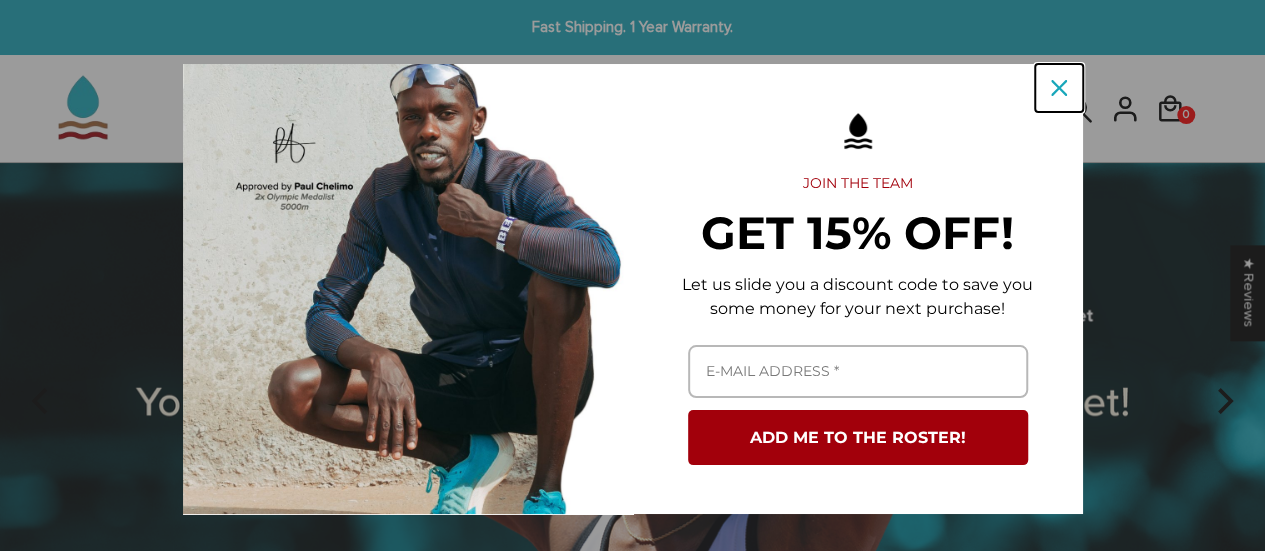 click at bounding box center [1059, 88] 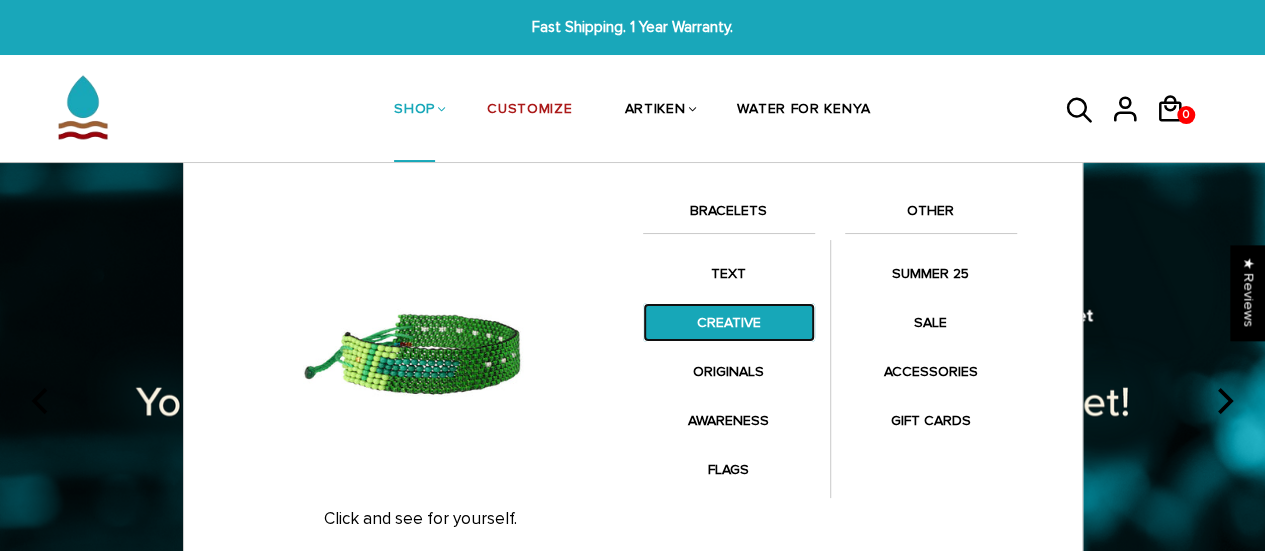 click on "CREATIVE" at bounding box center (729, 322) 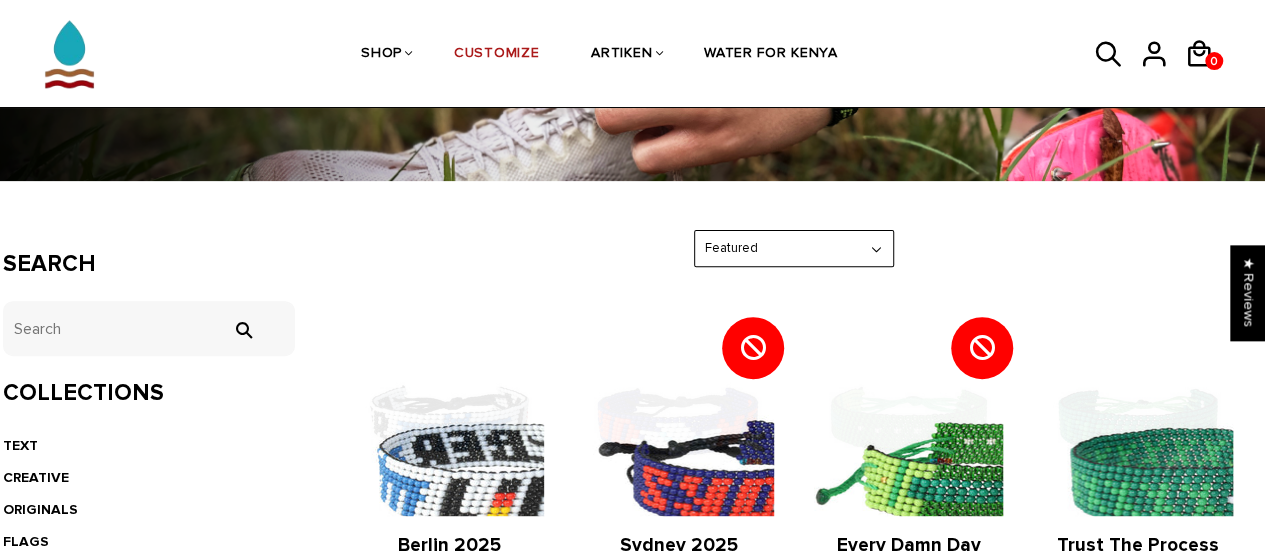 scroll, scrollTop: 300, scrollLeft: 0, axis: vertical 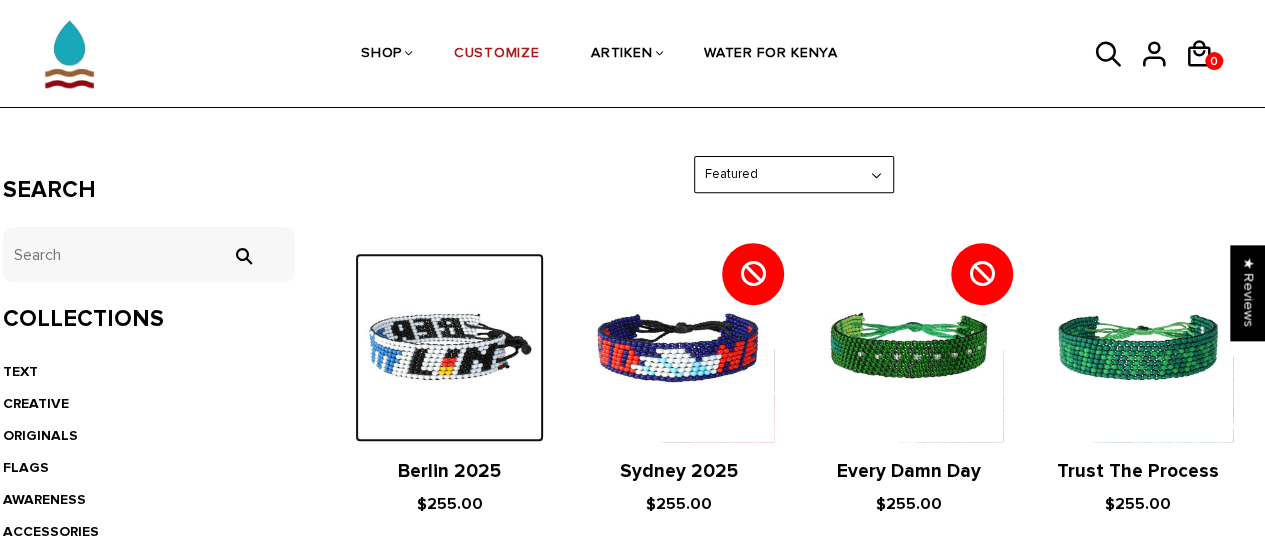 click at bounding box center [449, 347] 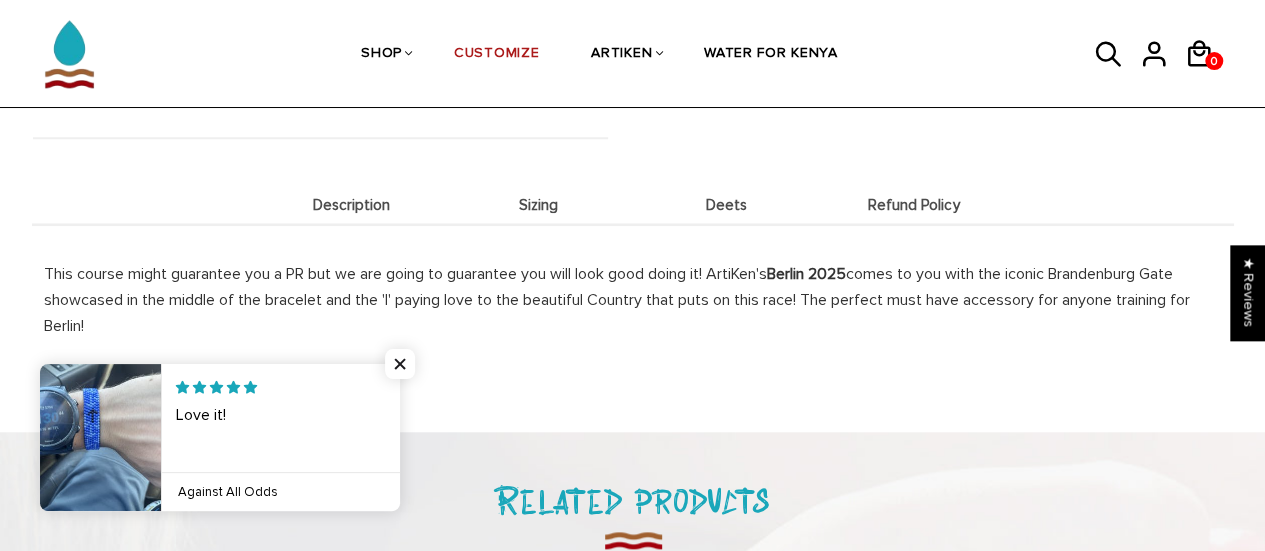 scroll, scrollTop: 800, scrollLeft: 0, axis: vertical 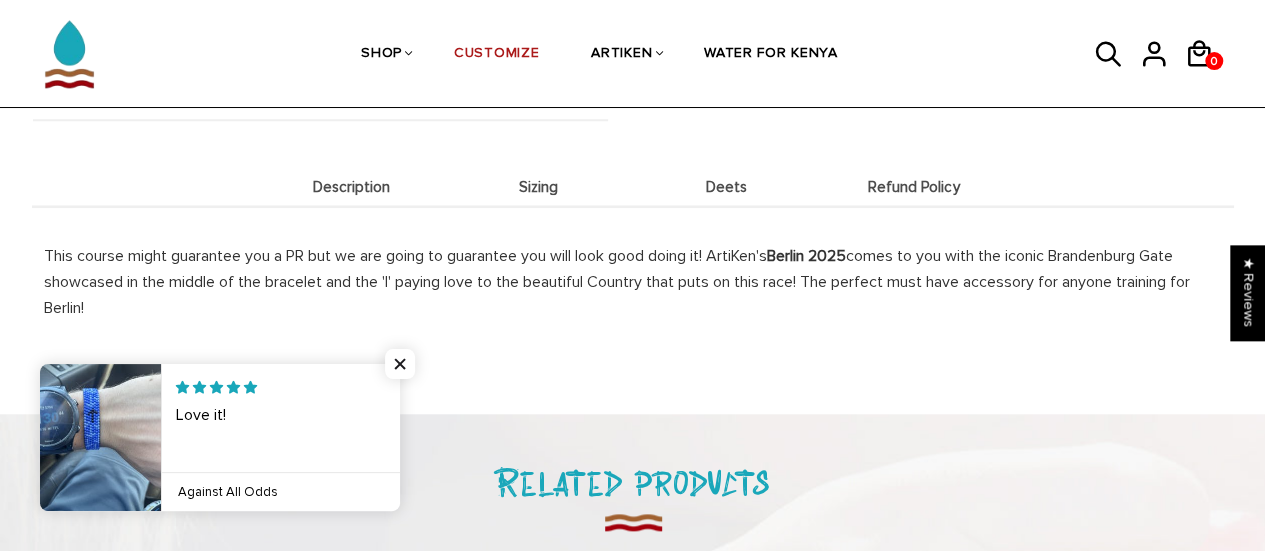 click on "Sizing" at bounding box center (539, 187) 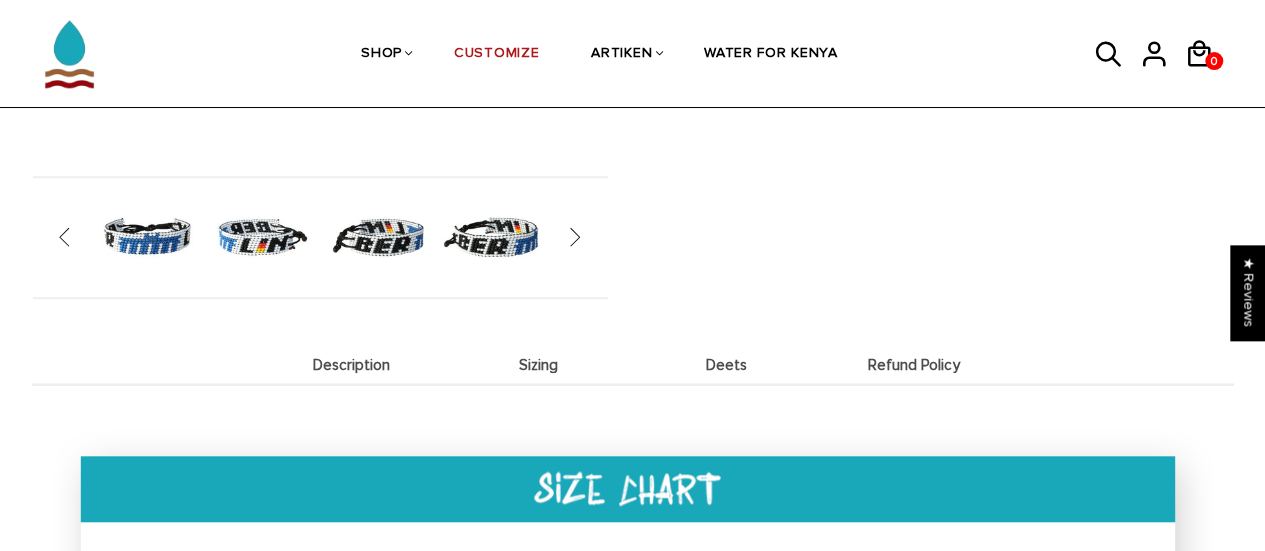 scroll, scrollTop: 800, scrollLeft: 0, axis: vertical 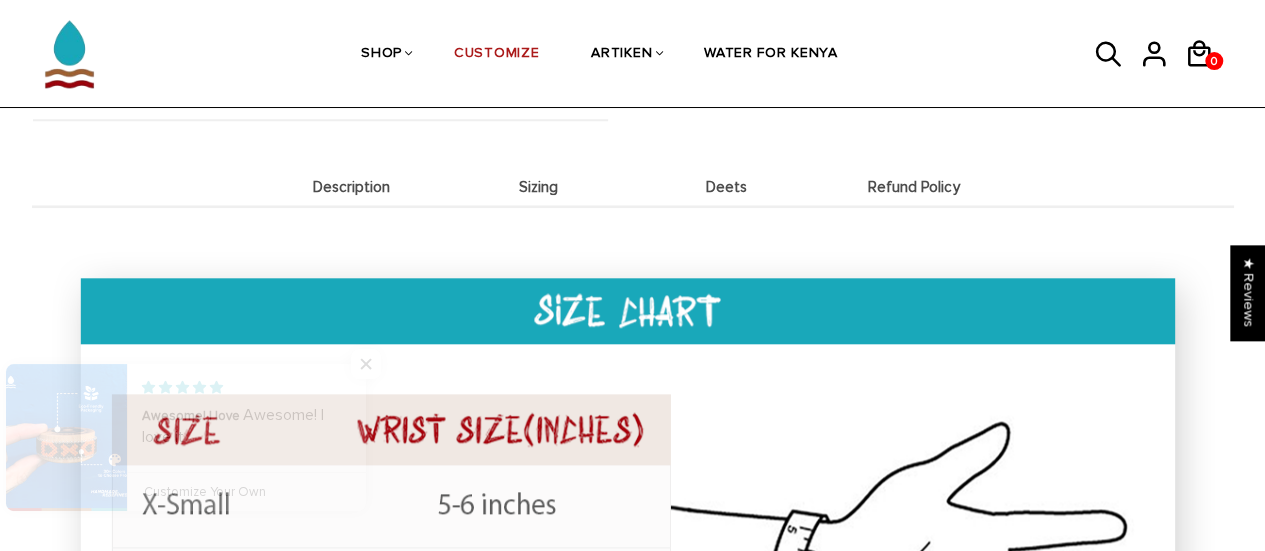 click on "Deets" at bounding box center (727, 187) 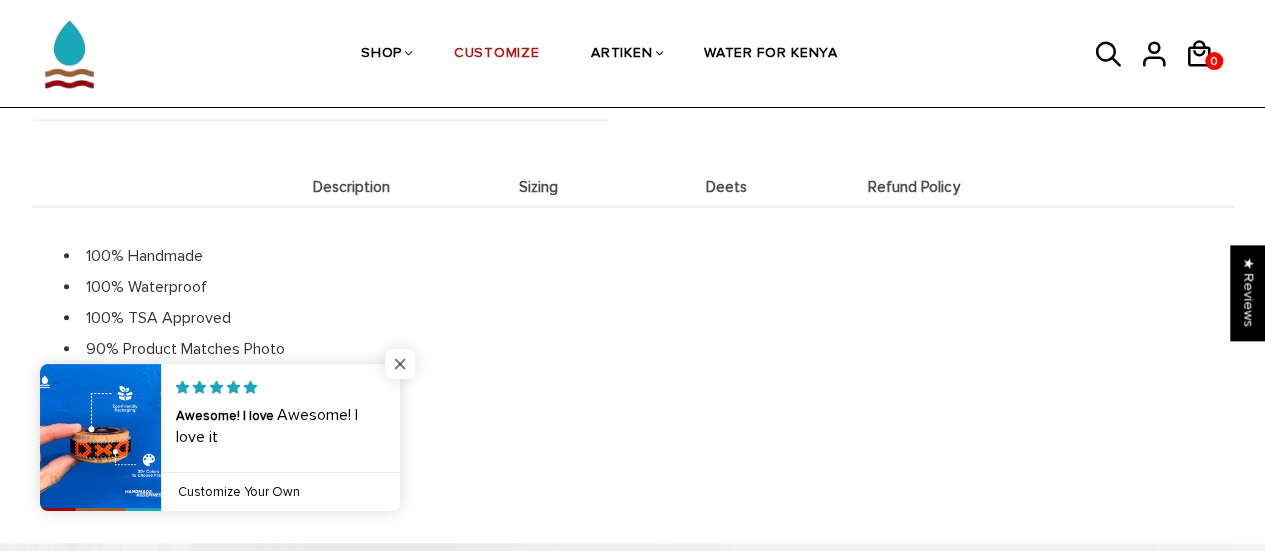 click at bounding box center [400, 364] 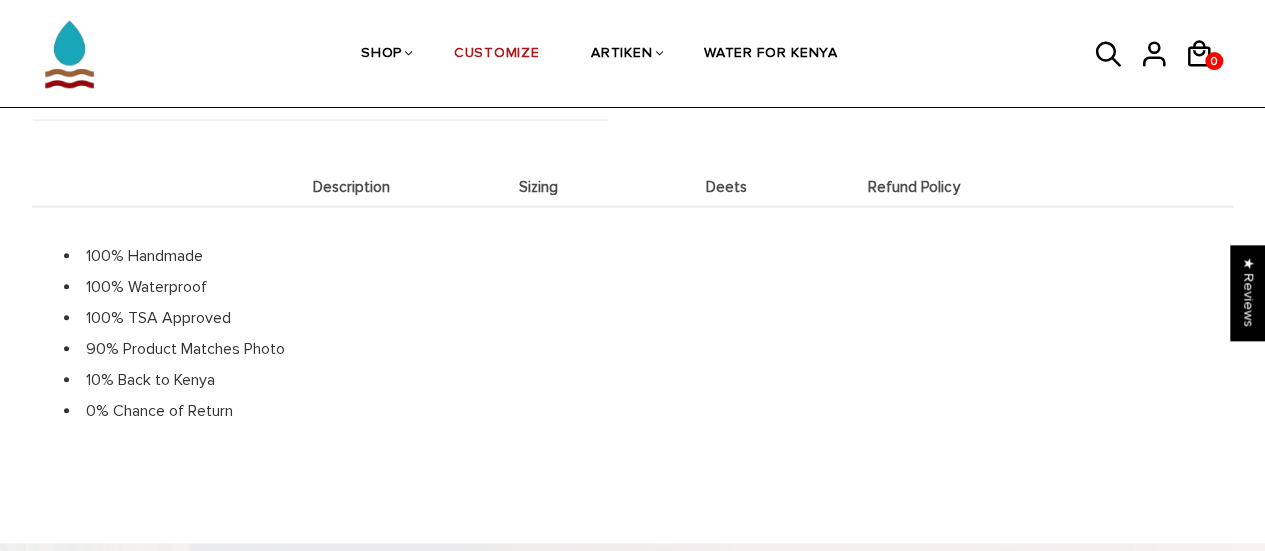 click on "Refund Policy" at bounding box center (914, 187) 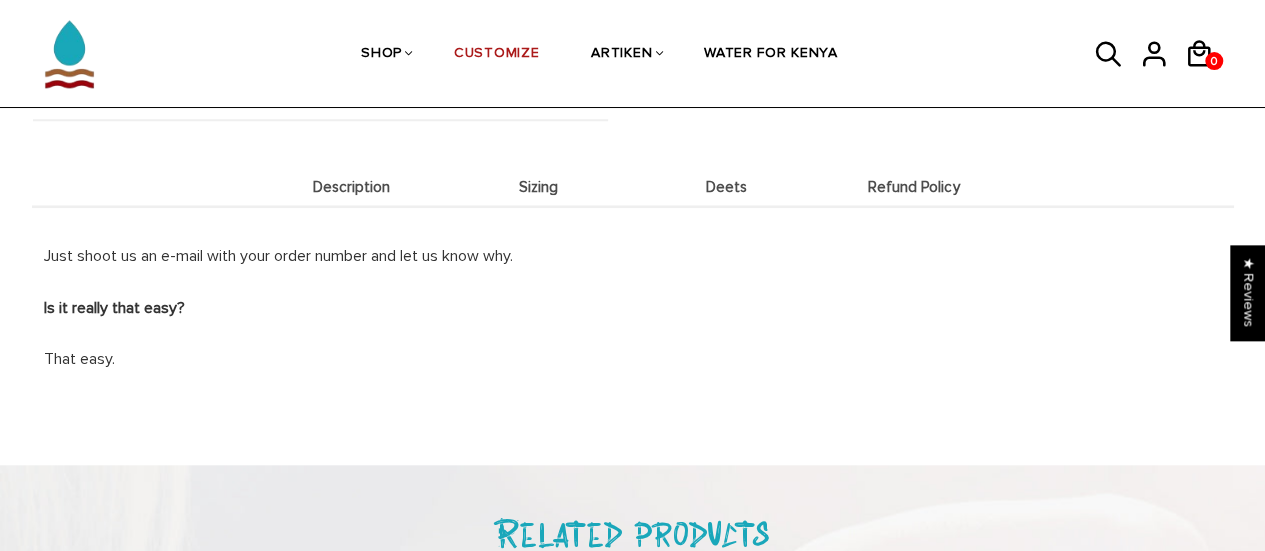 click on "Description" at bounding box center [352, 186] 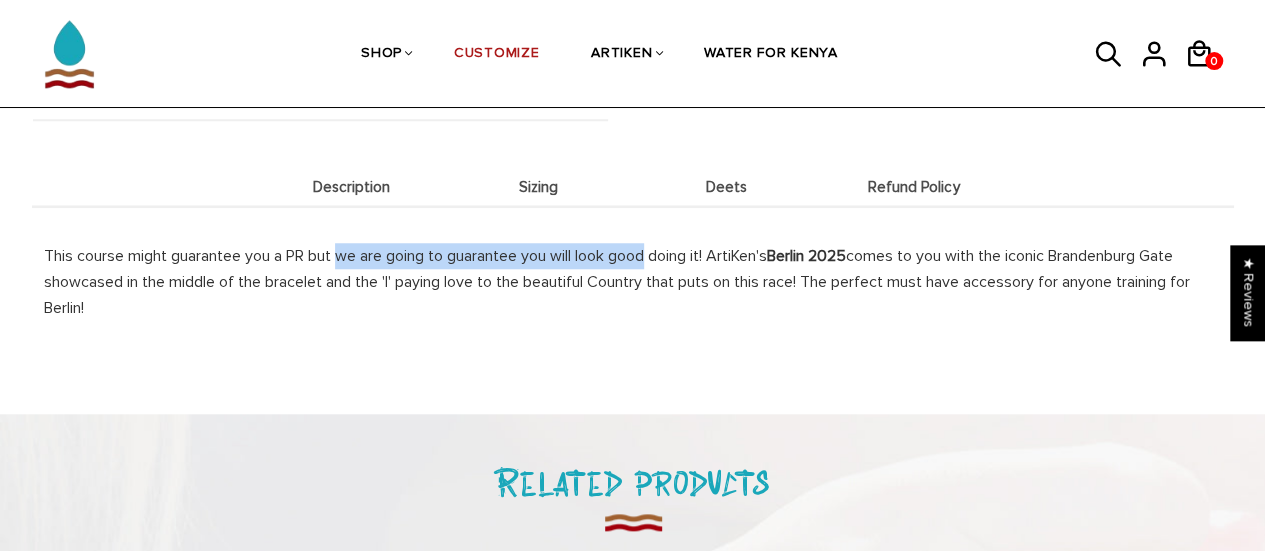 drag, startPoint x: 338, startPoint y: 259, endPoint x: 658, endPoint y: 267, distance: 320.09998 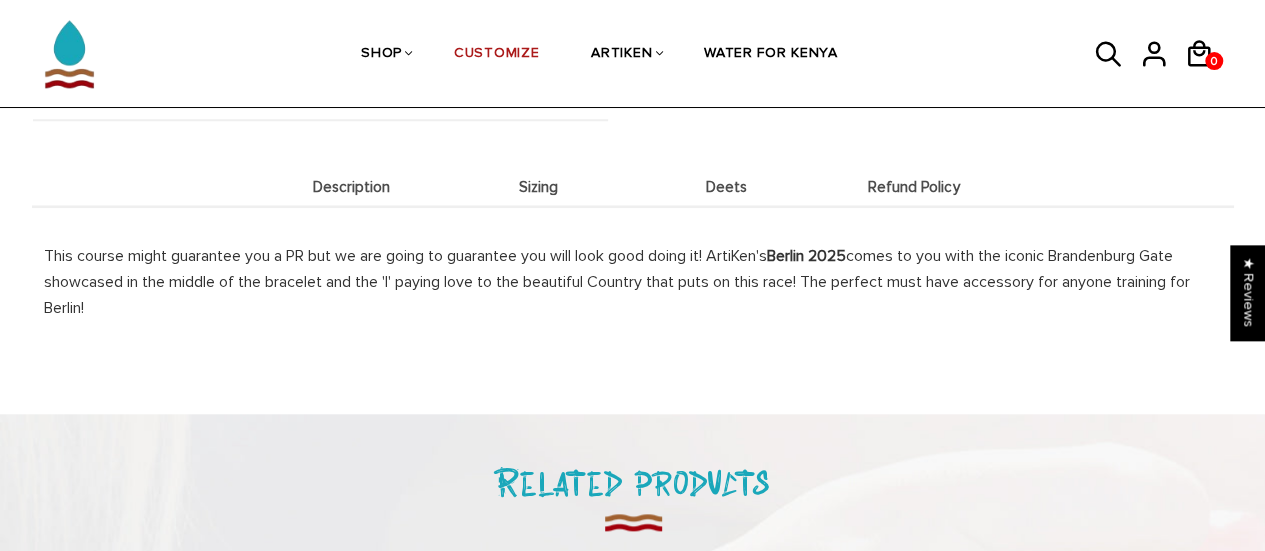 click on "Sizing" at bounding box center [539, 187] 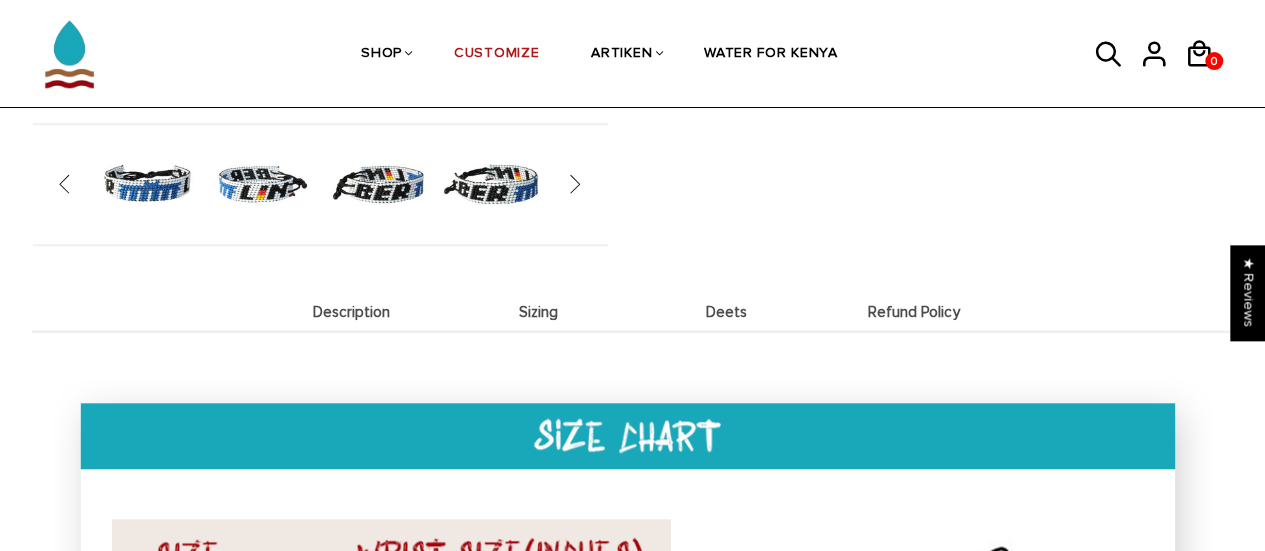 scroll, scrollTop: 600, scrollLeft: 0, axis: vertical 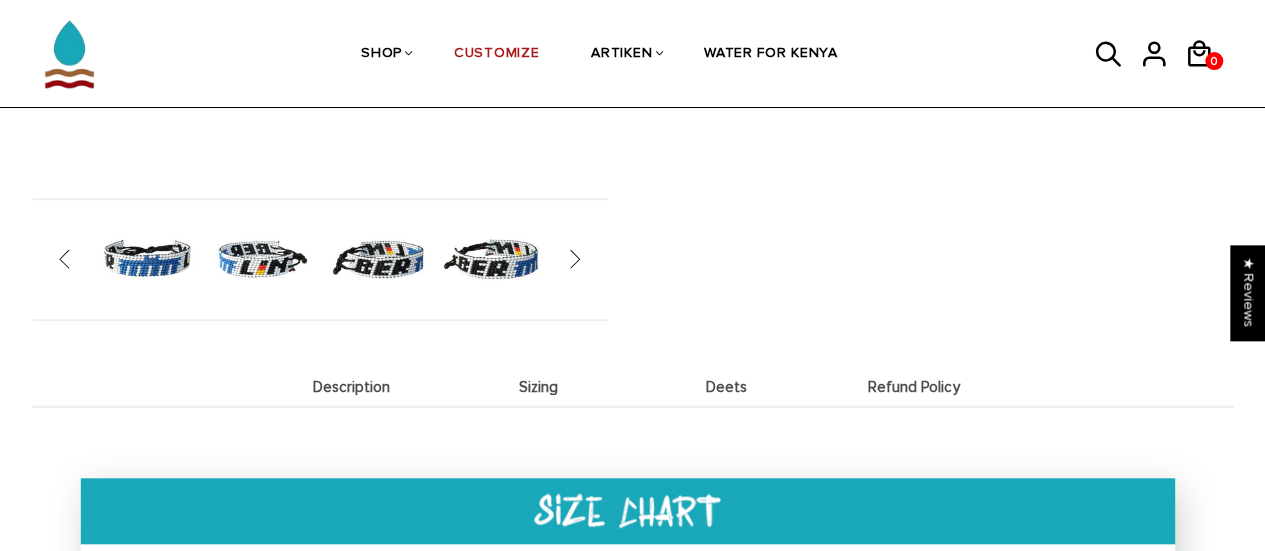click on "Deets" at bounding box center (727, 387) 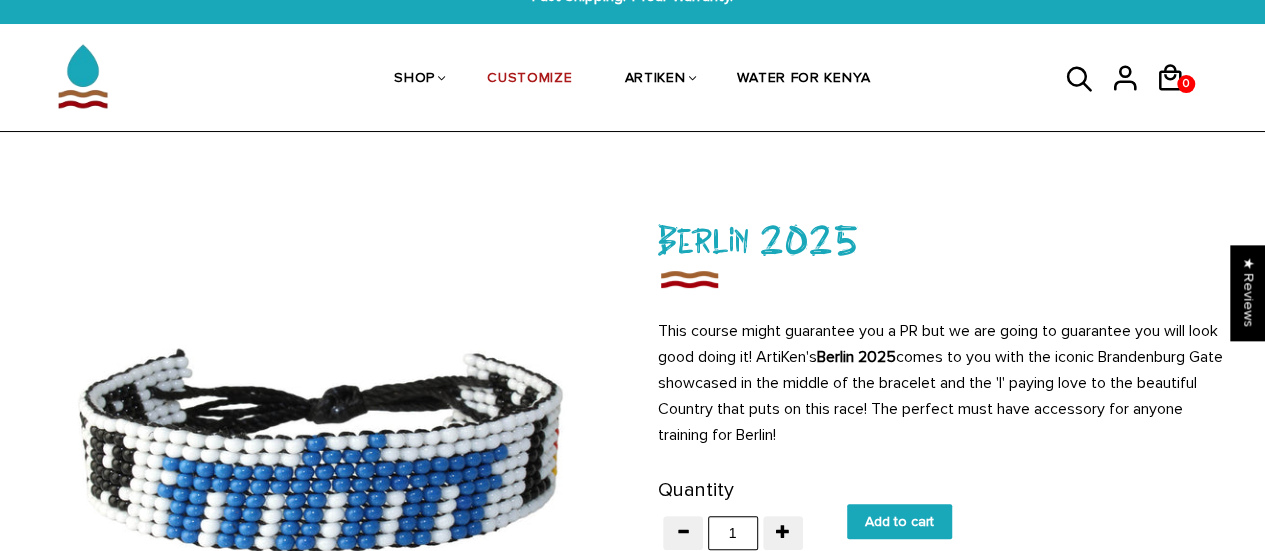 scroll, scrollTop: 0, scrollLeft: 0, axis: both 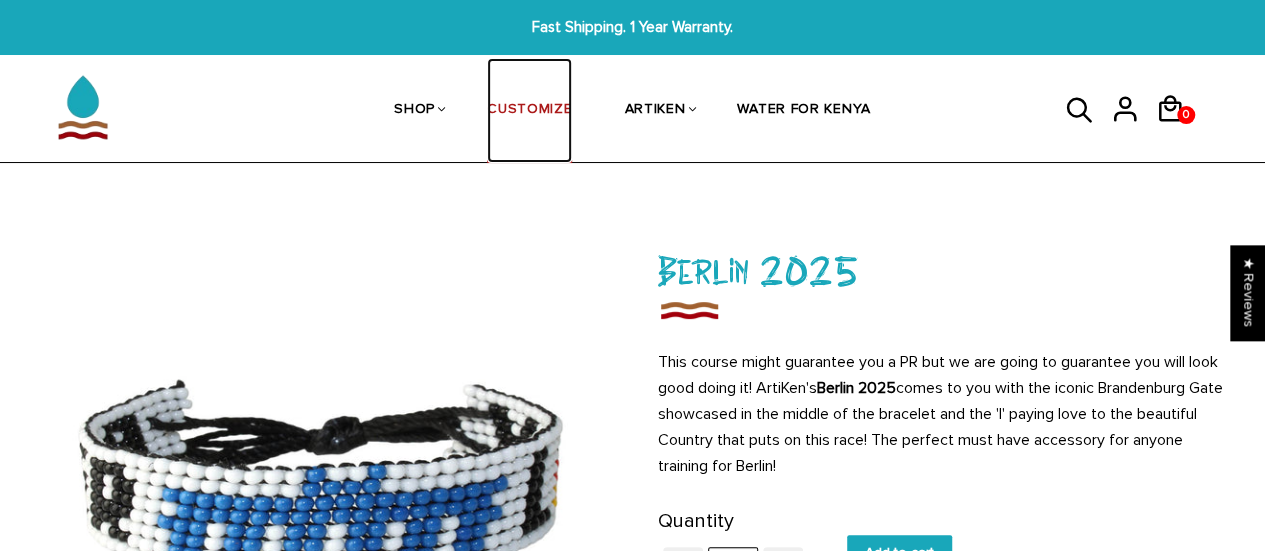 click on "CUSTOMIZE" at bounding box center [529, 111] 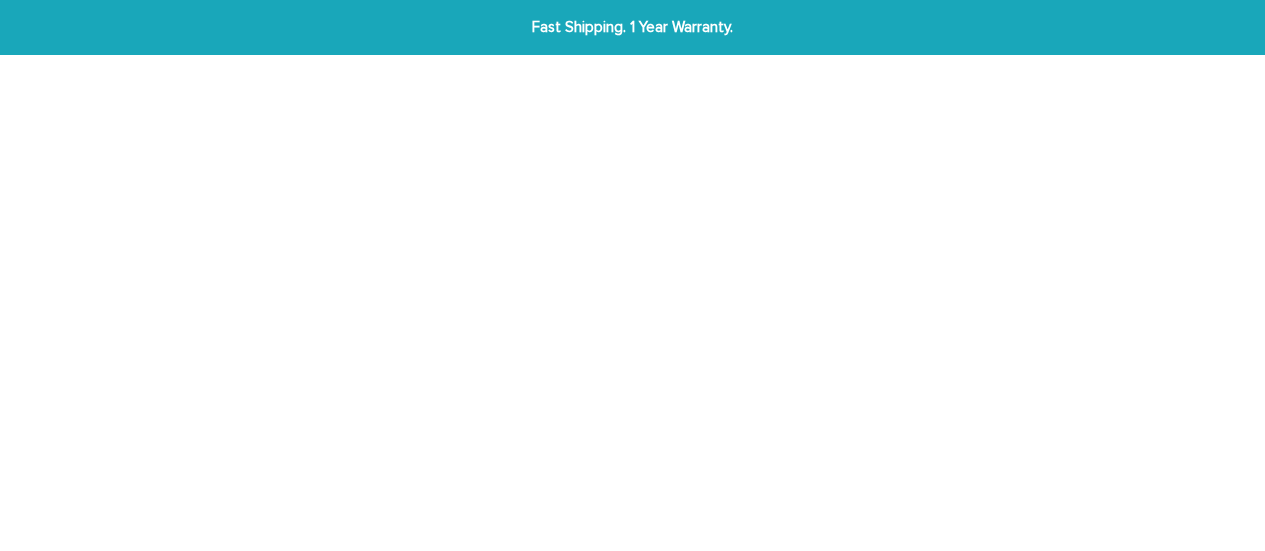 scroll, scrollTop: 0, scrollLeft: 0, axis: both 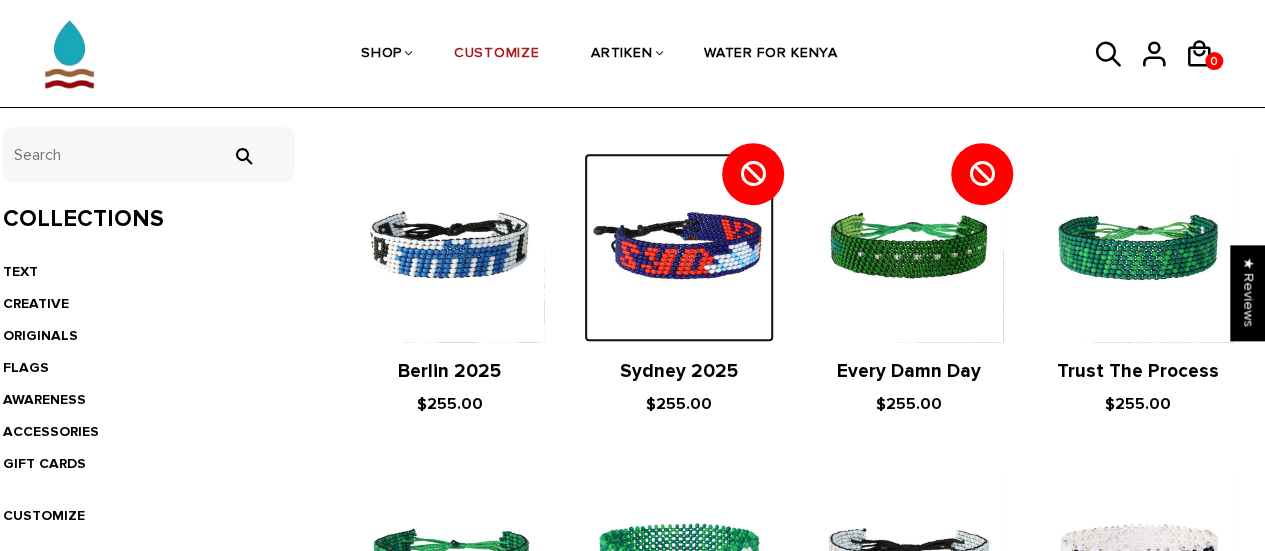 click at bounding box center [678, 247] 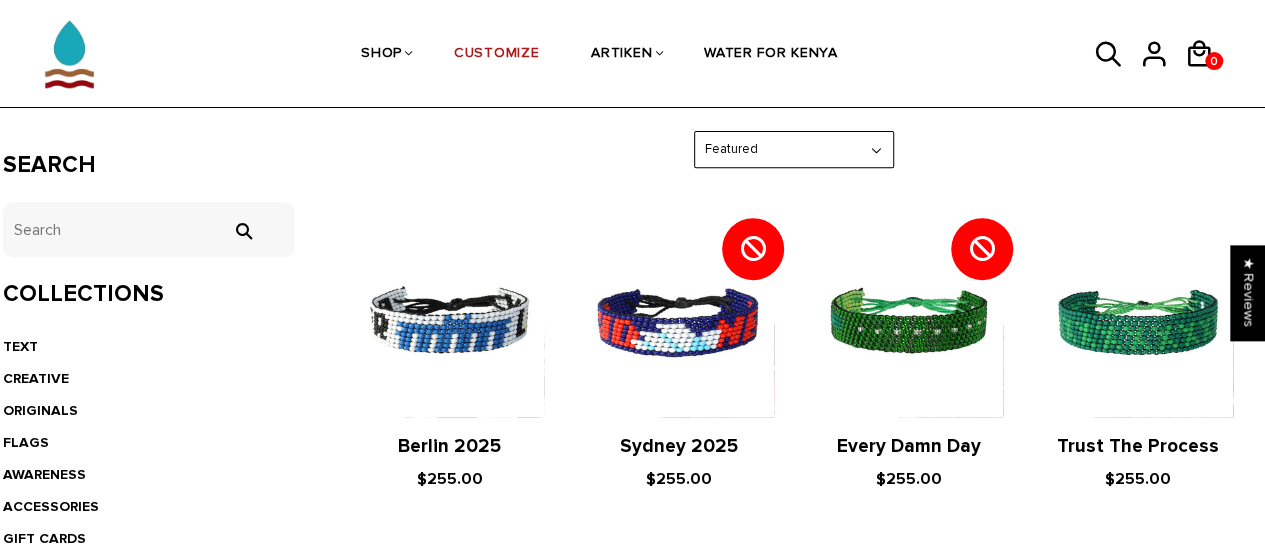 scroll, scrollTop: 300, scrollLeft: 0, axis: vertical 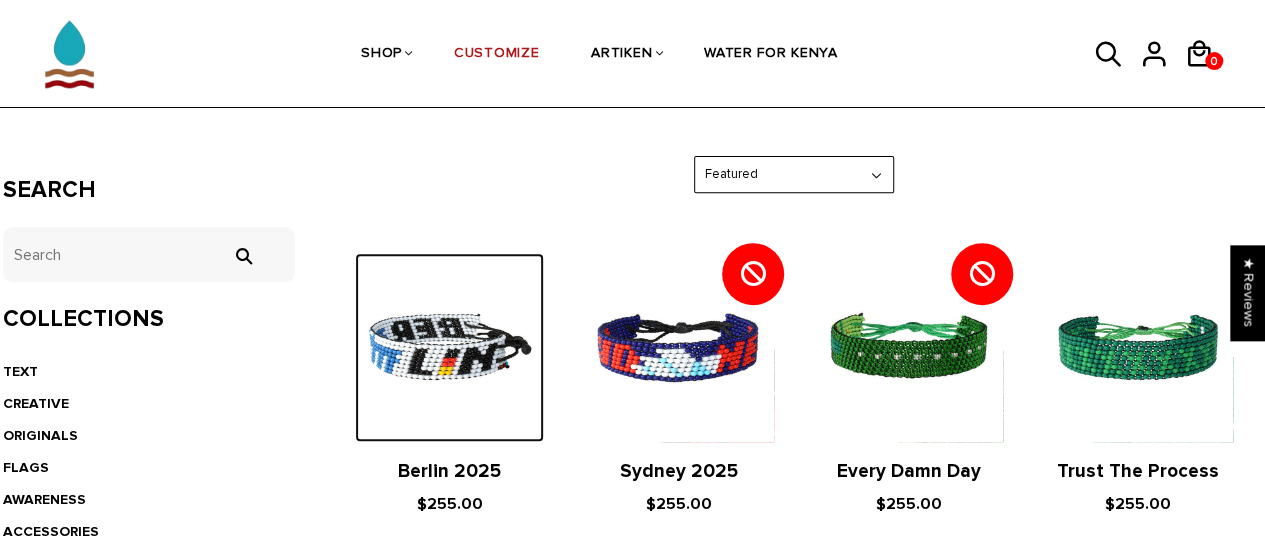 click at bounding box center (449, 347) 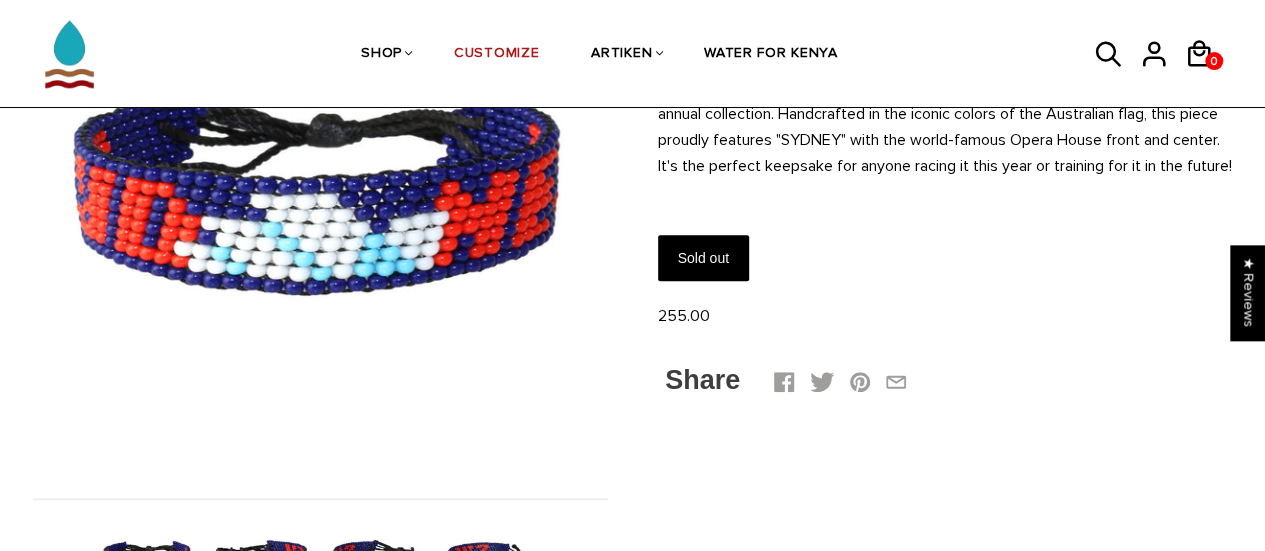 scroll, scrollTop: 0, scrollLeft: 0, axis: both 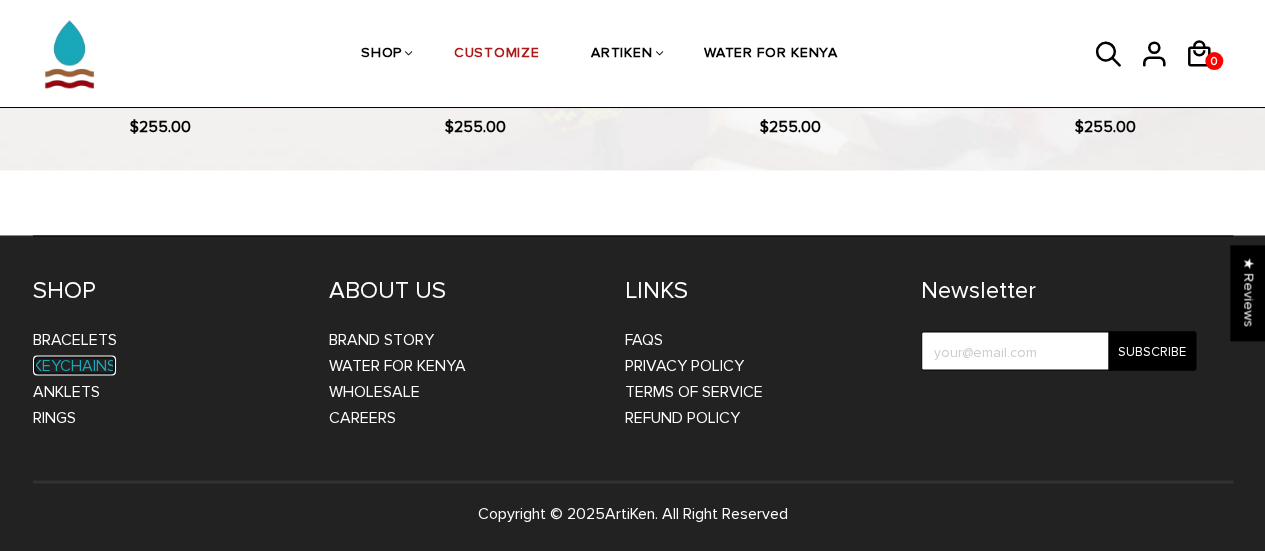 click on "Keychains" at bounding box center (74, 365) 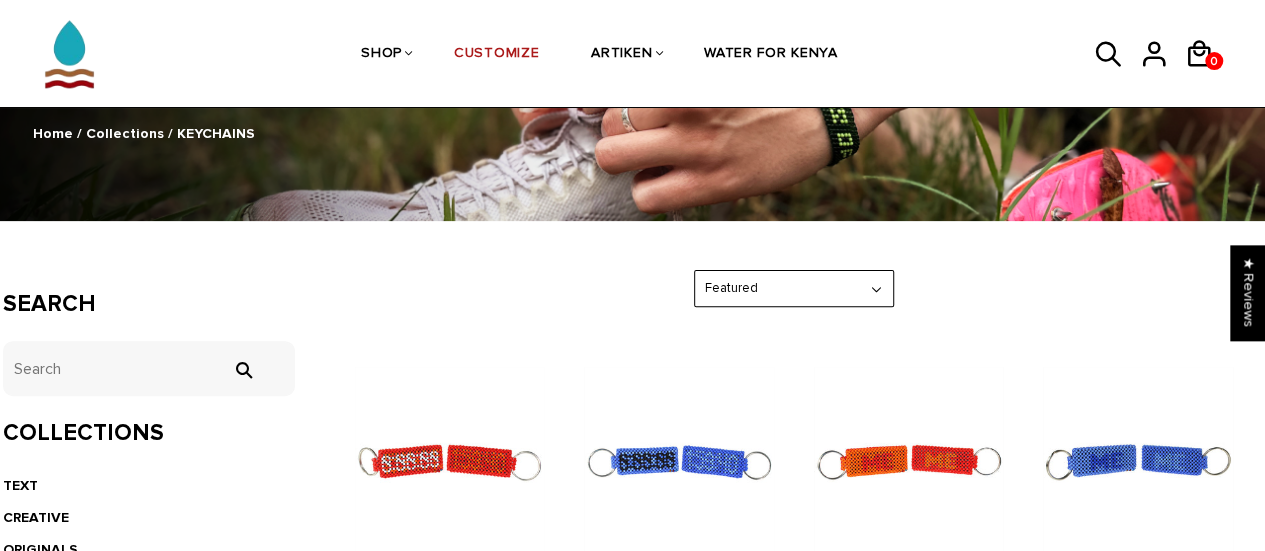 scroll, scrollTop: 0, scrollLeft: 0, axis: both 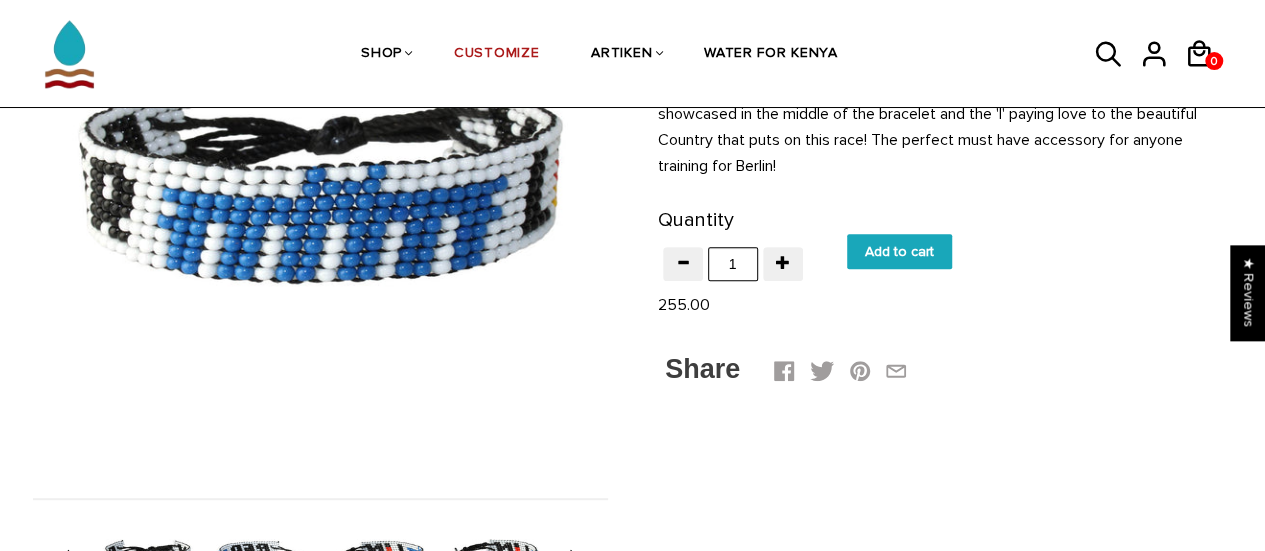 click on "Add to cart" at bounding box center [899, 251] 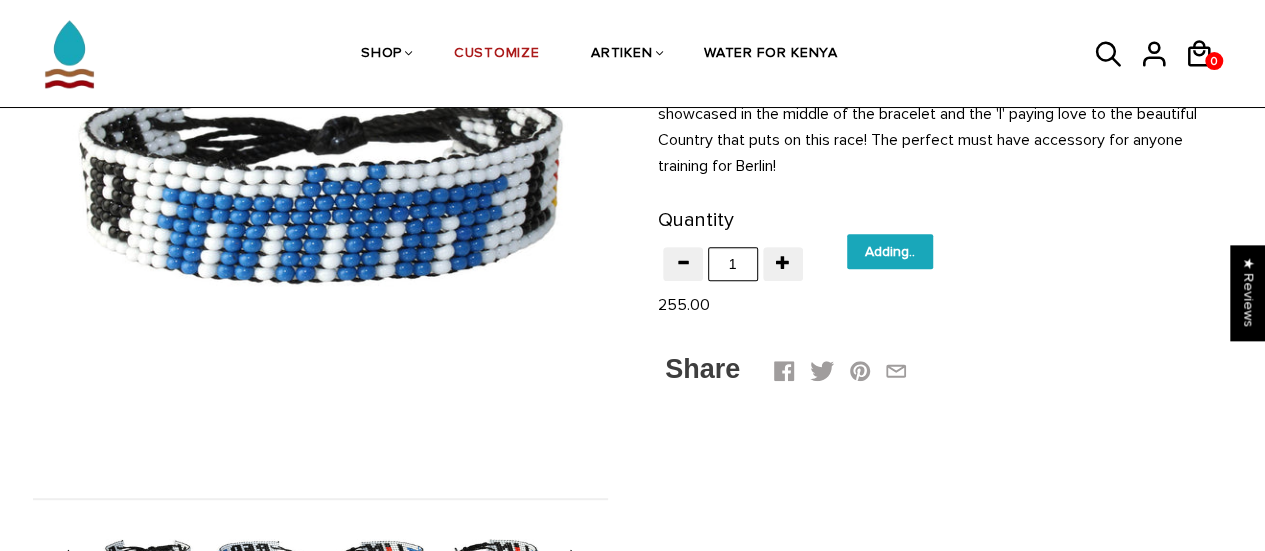 type on "Add to cart" 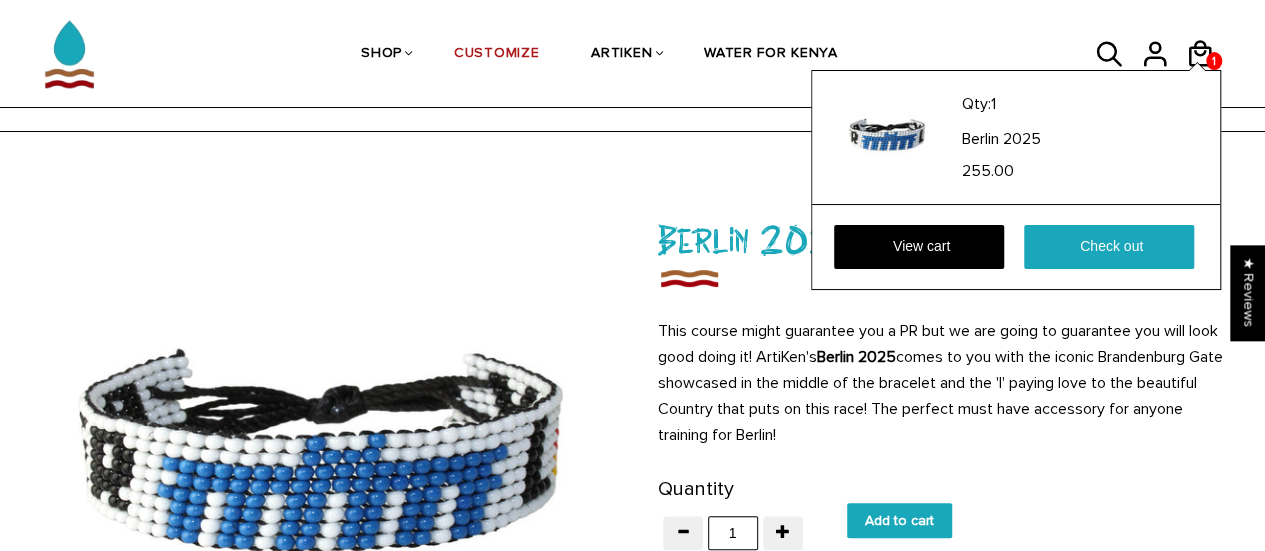 scroll, scrollTop: 0, scrollLeft: 0, axis: both 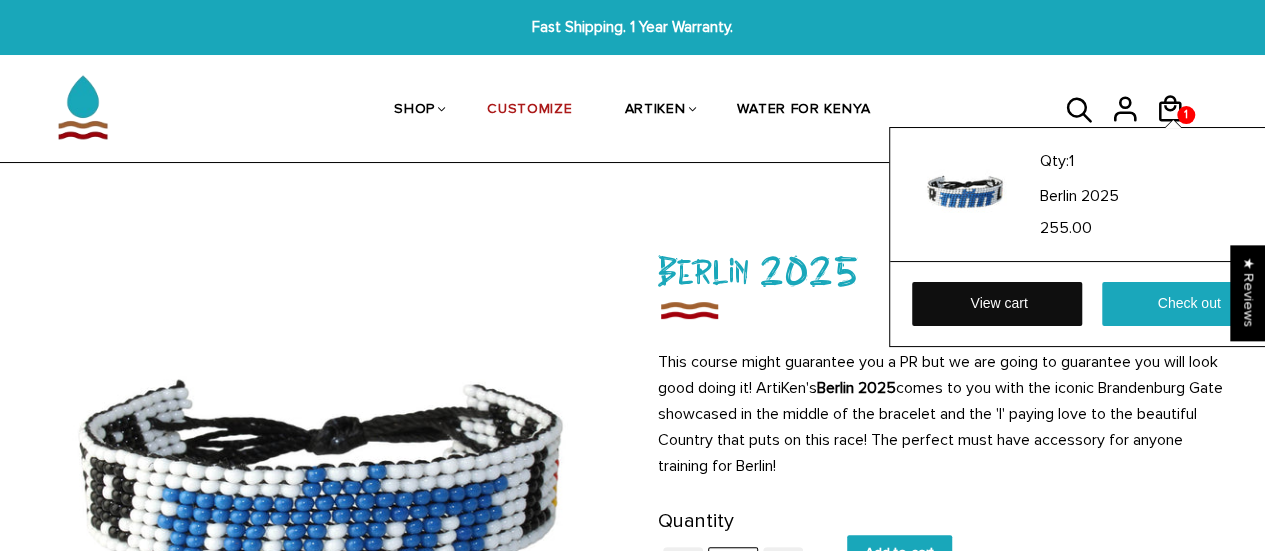 click on "View cart" at bounding box center (997, 304) 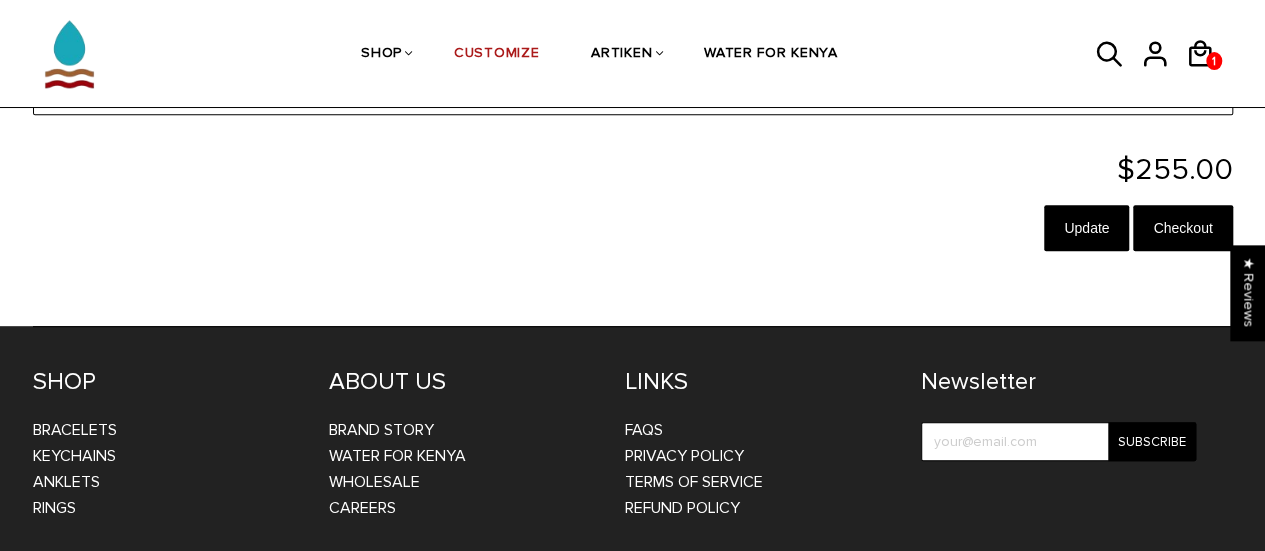 scroll, scrollTop: 400, scrollLeft: 0, axis: vertical 